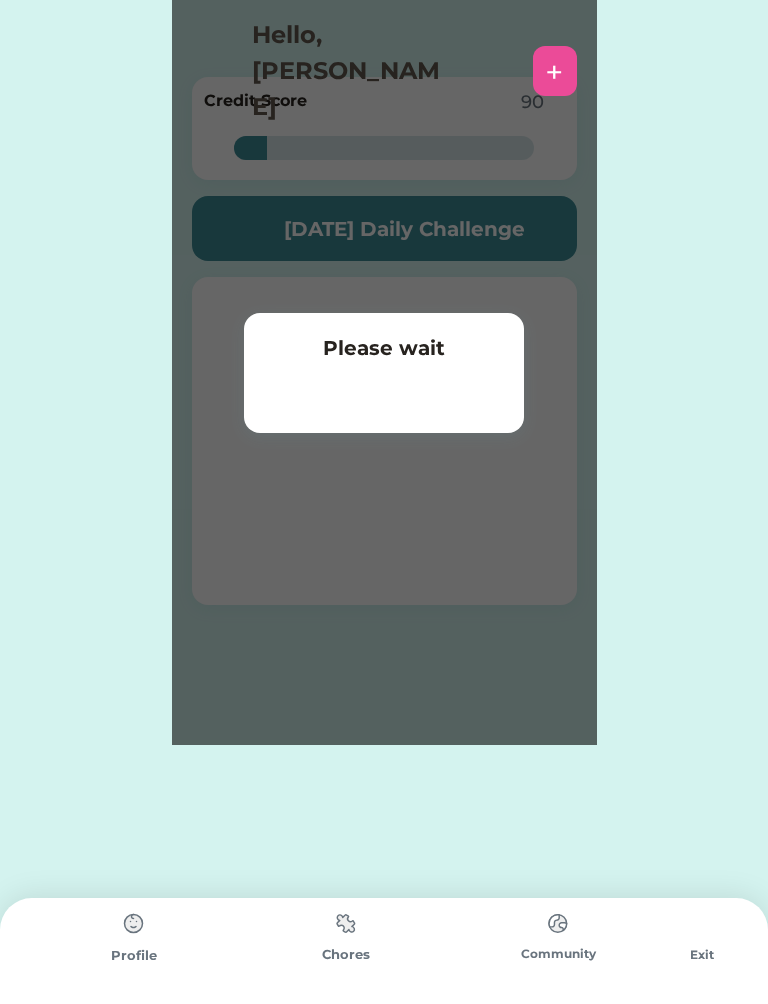 scroll, scrollTop: 0, scrollLeft: 0, axis: both 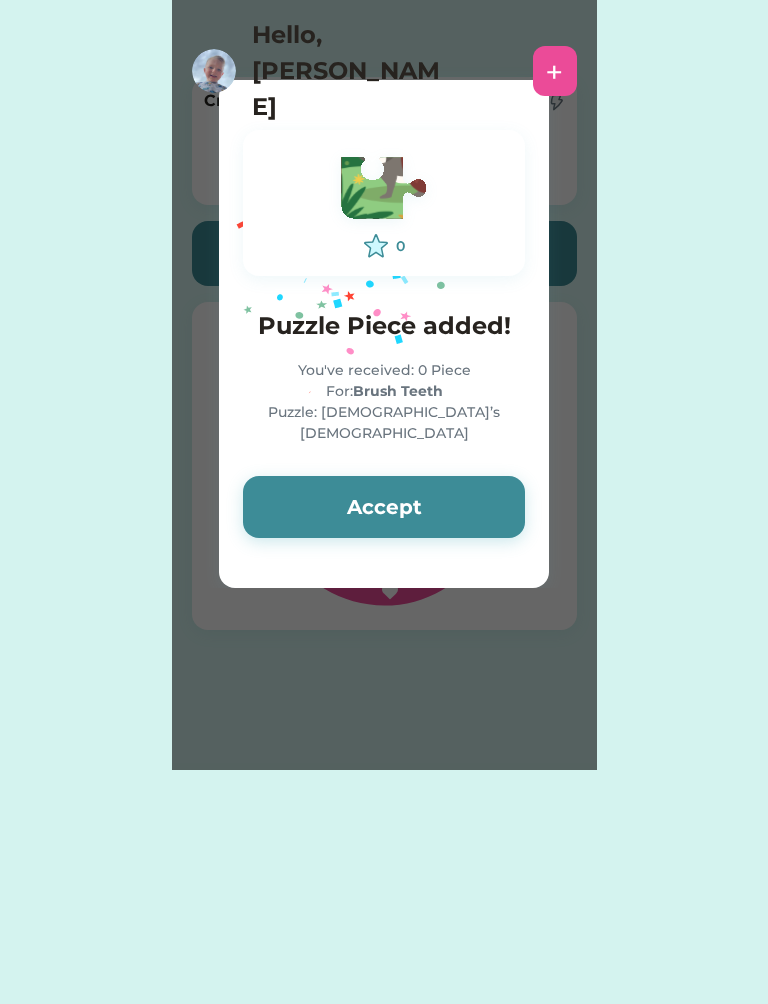 click on "Accept" at bounding box center [384, 507] 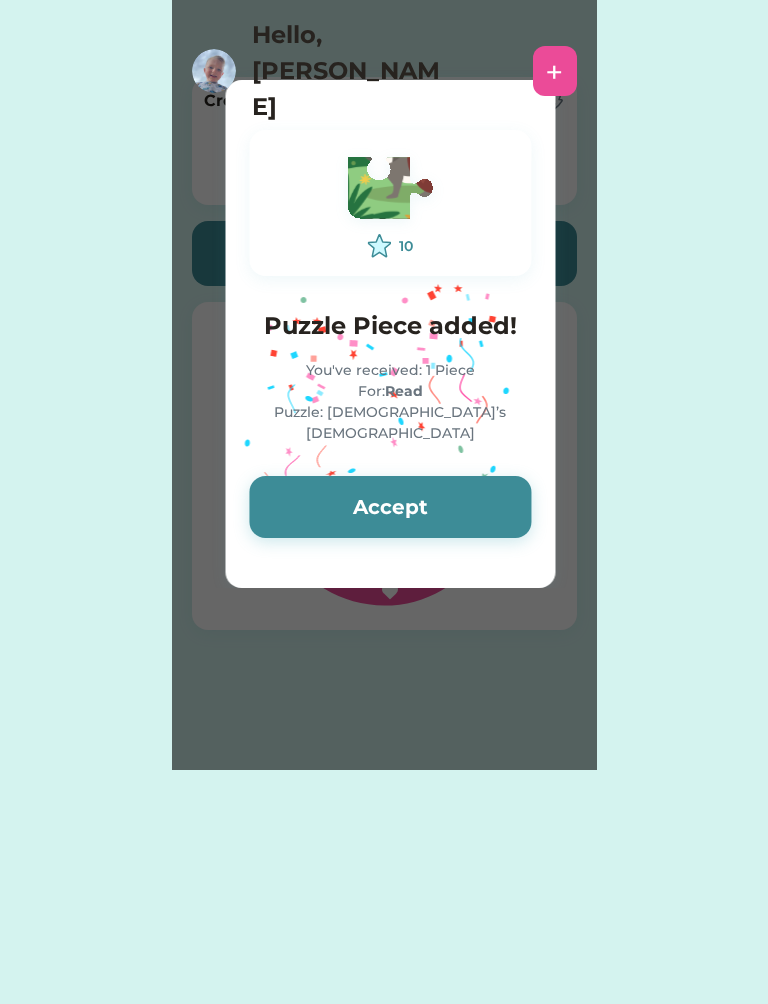 click on "Accept" at bounding box center [390, 507] 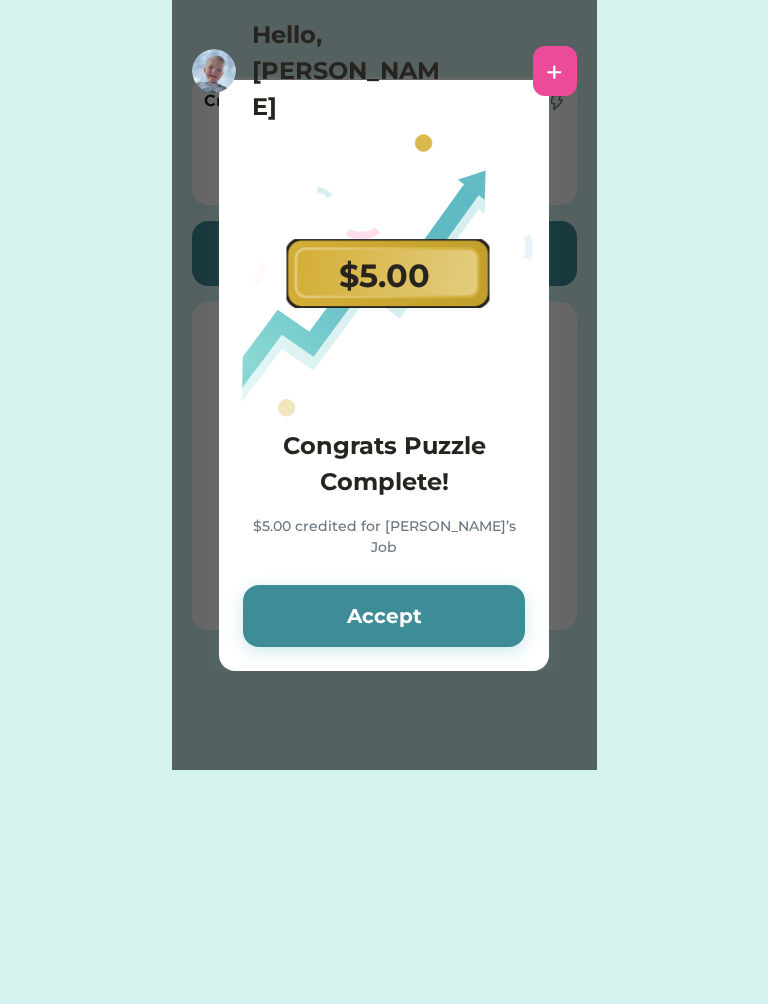 click on "Accept" at bounding box center (384, 616) 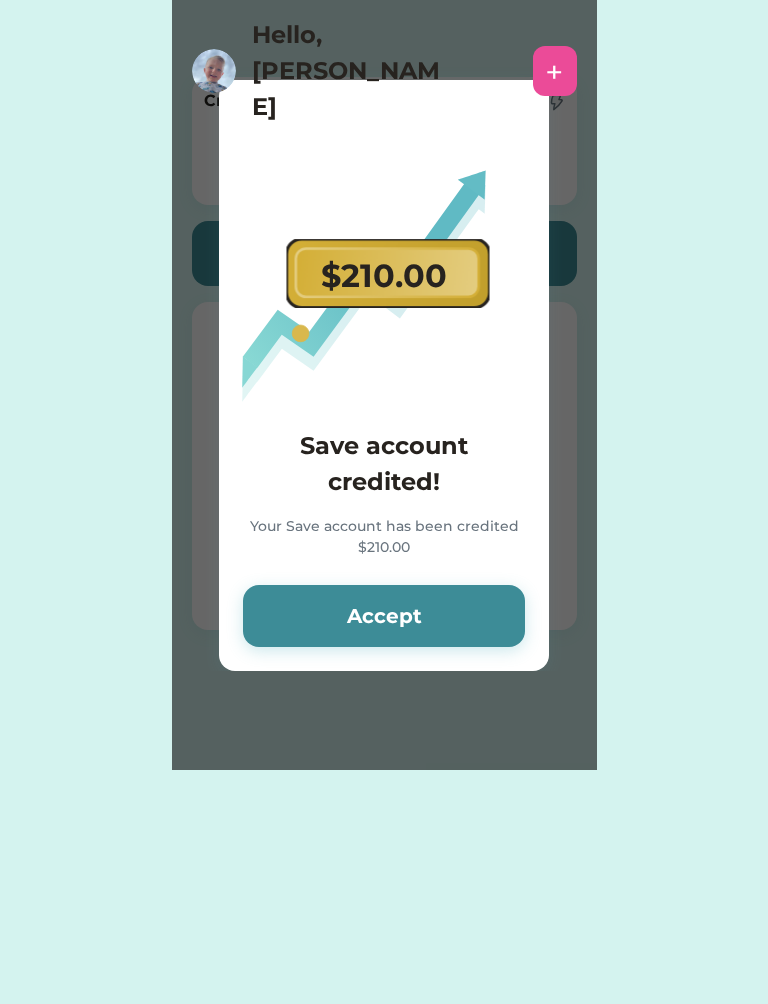 click on "Accept" at bounding box center (384, 616) 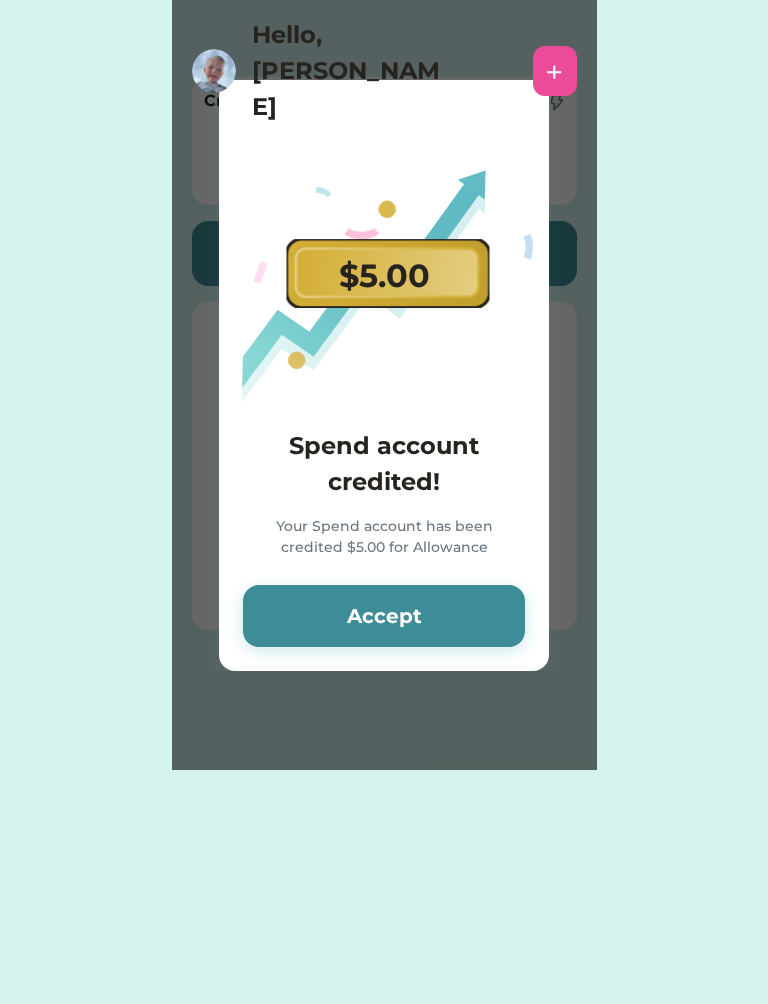 click on "Accept" at bounding box center [384, 616] 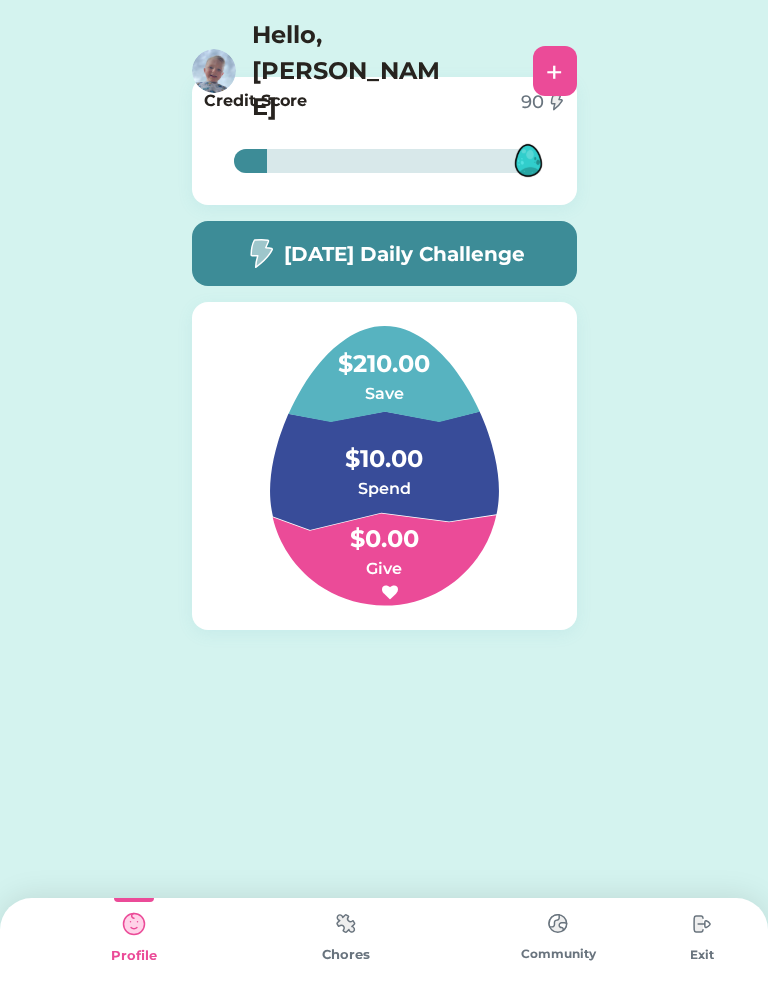 click at bounding box center [346, 923] 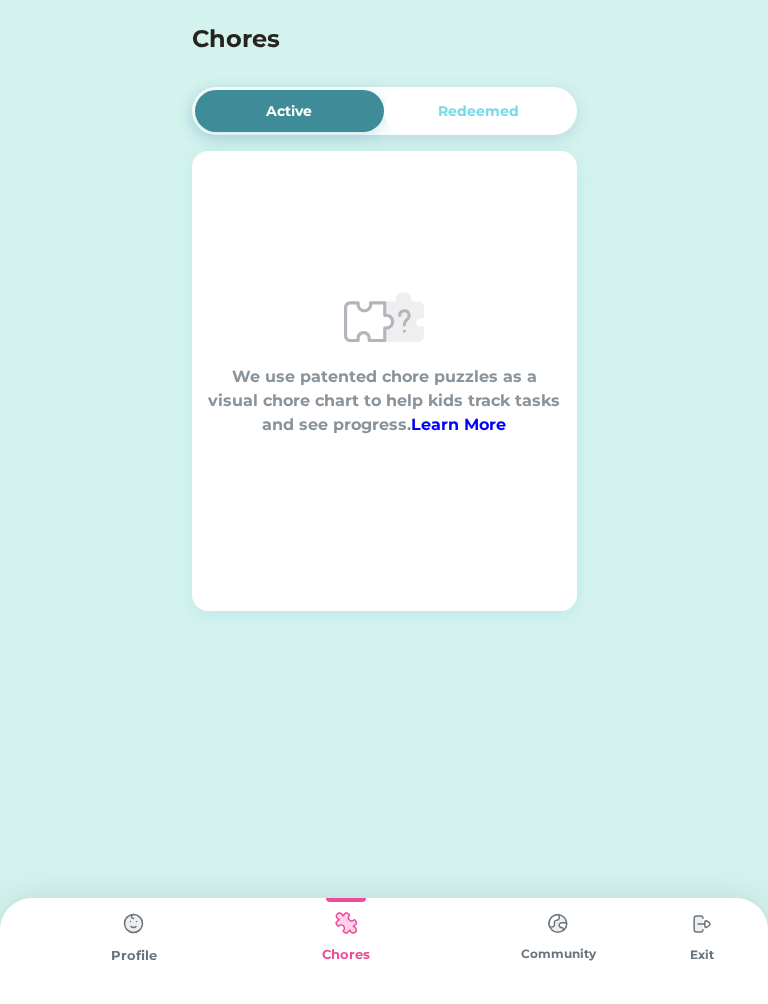 click on "Redeemed" at bounding box center (478, 111) 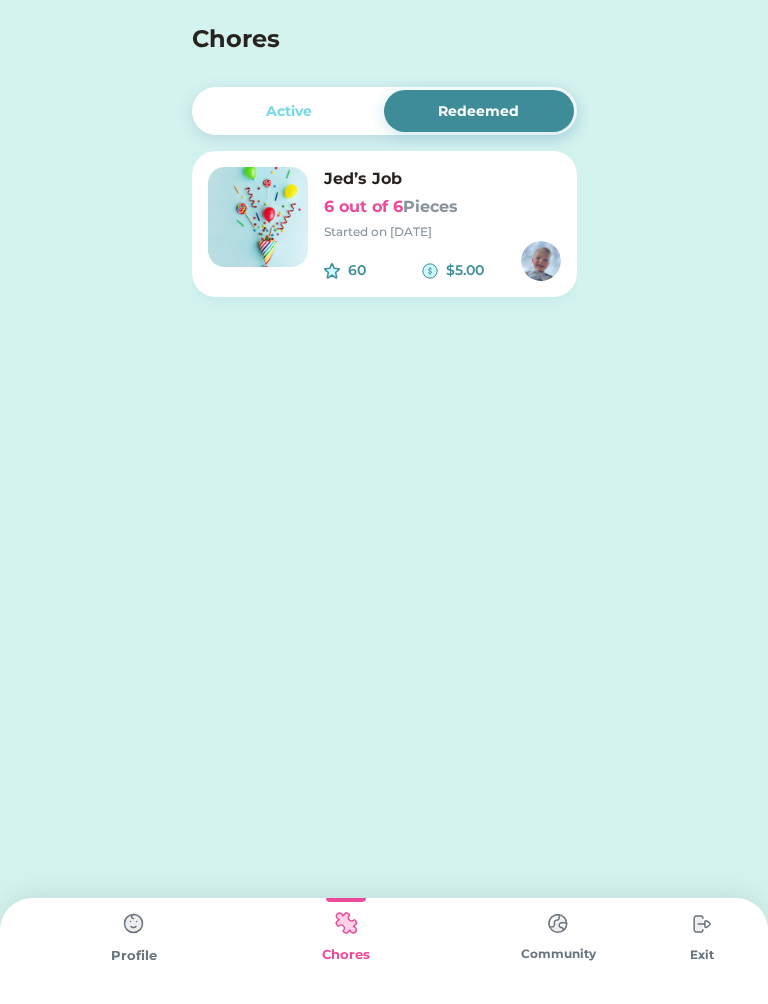 click on "6 out of 6  Pieces" at bounding box center (442, 207) 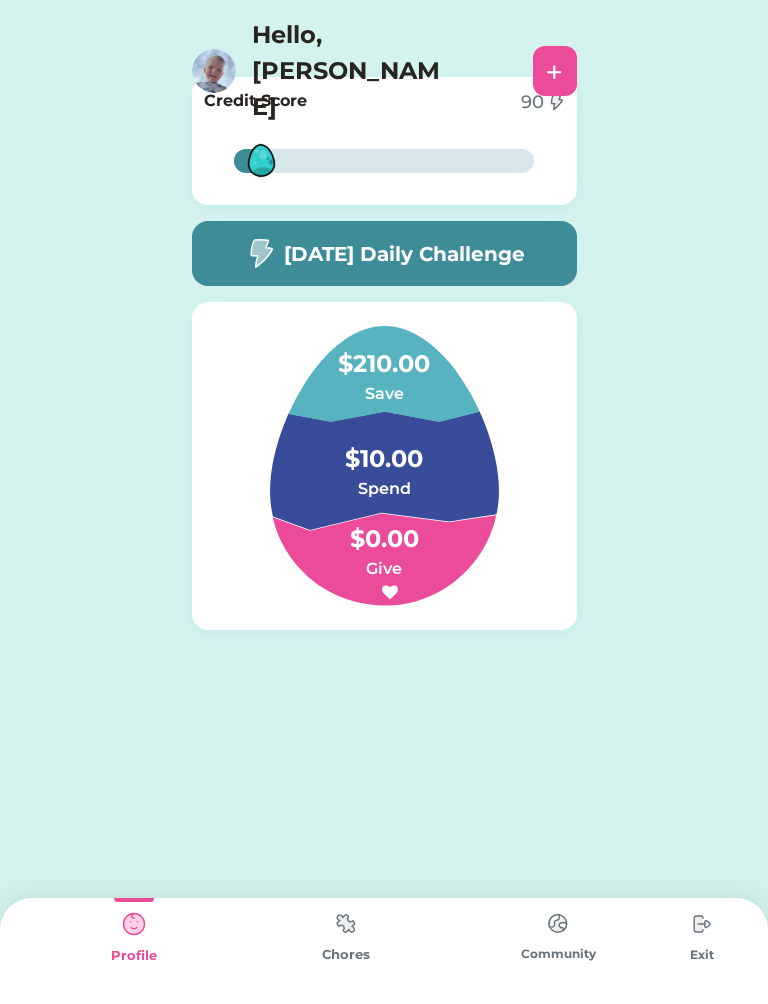 click on "+" at bounding box center [554, 71] 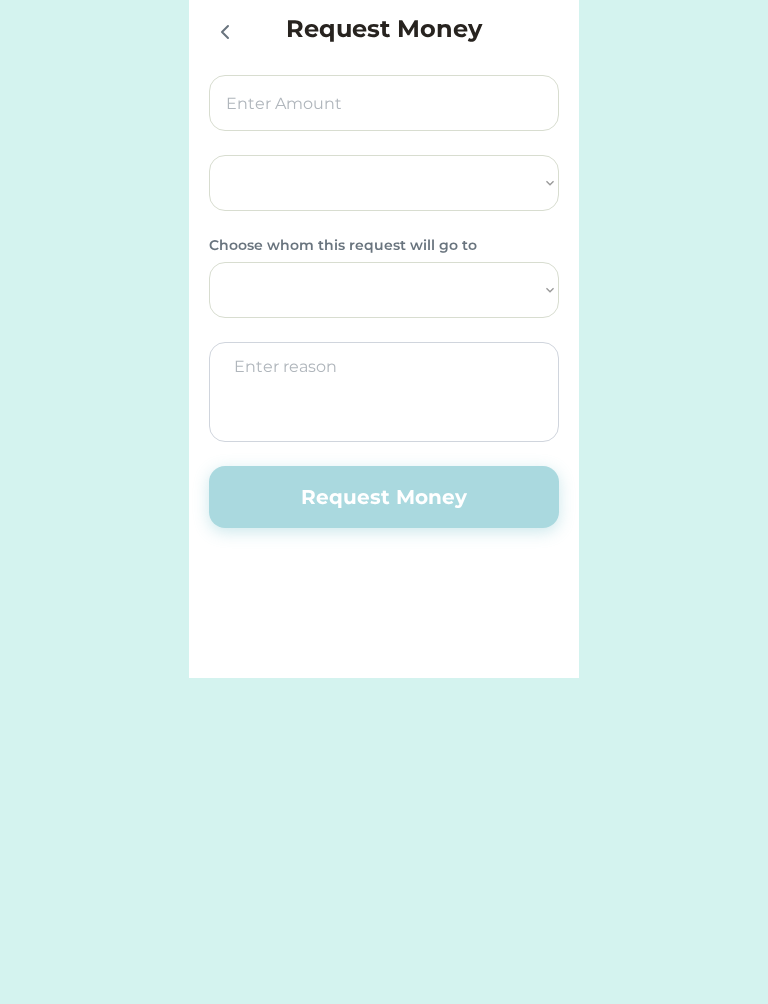 select on ""PLACEHOLDER_1427118222253"" 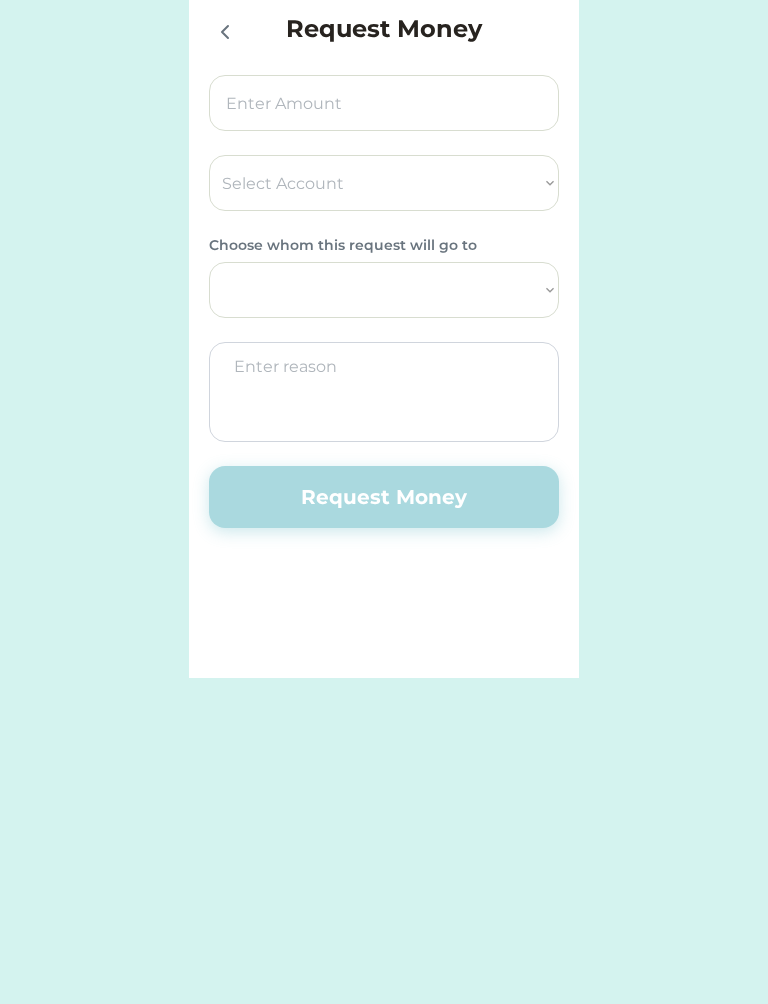 click at bounding box center (229, 31) 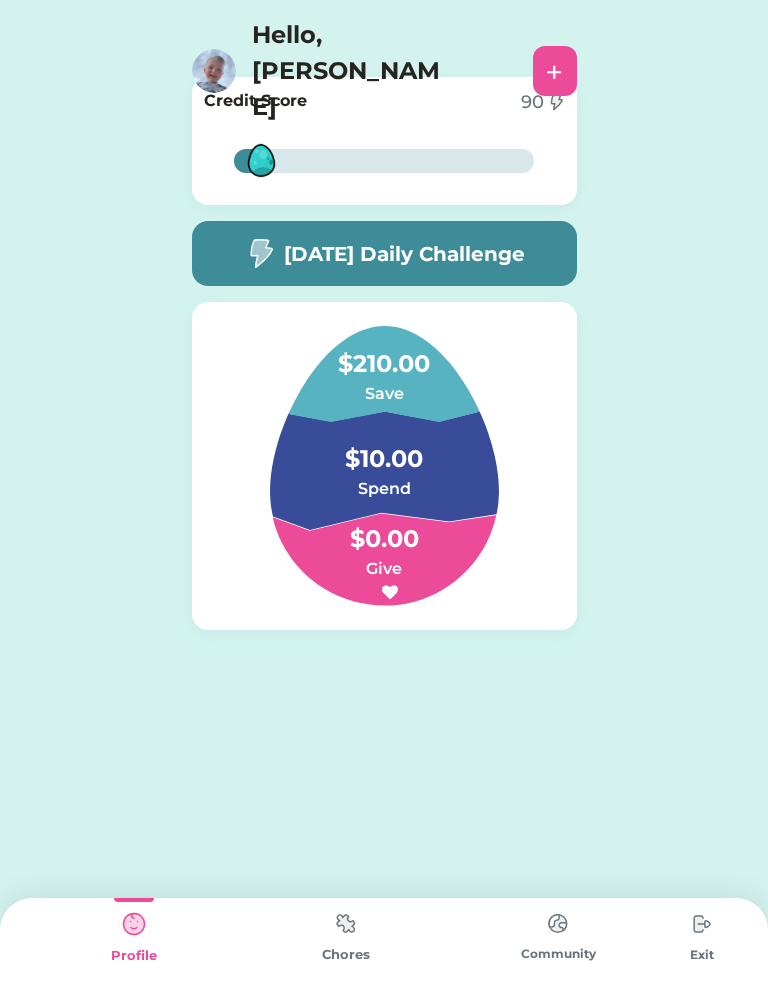 click at bounding box center [346, 923] 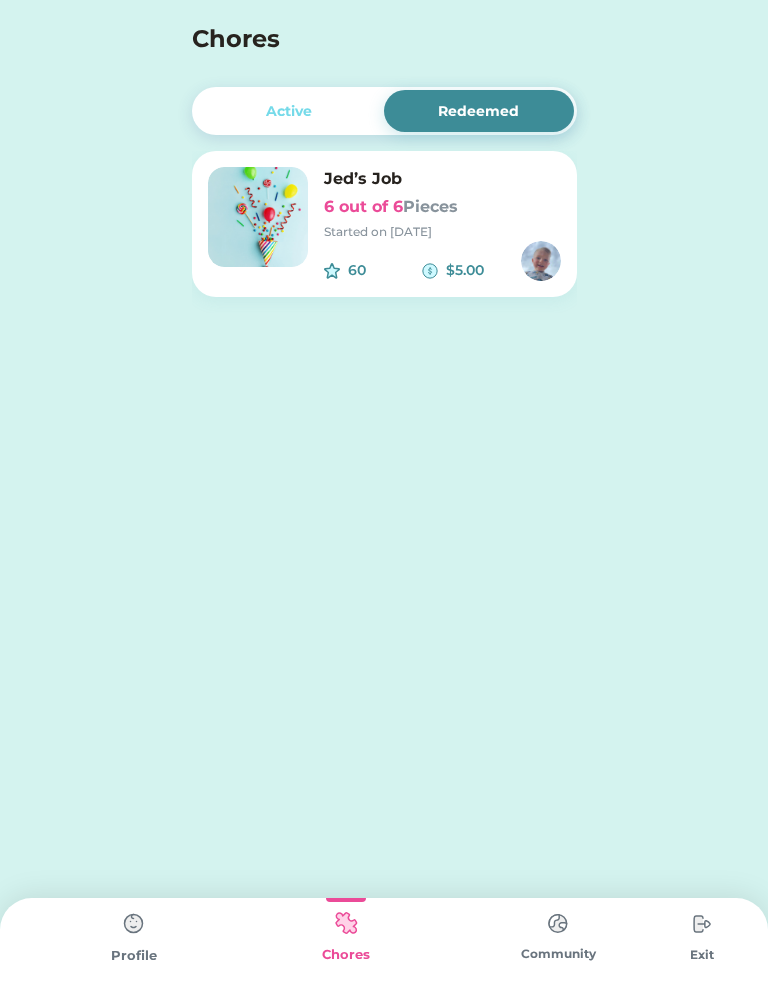 click on "Jed’s Job 6 out of 6  Pieces  Started on 7/01/25" at bounding box center [442, 204] 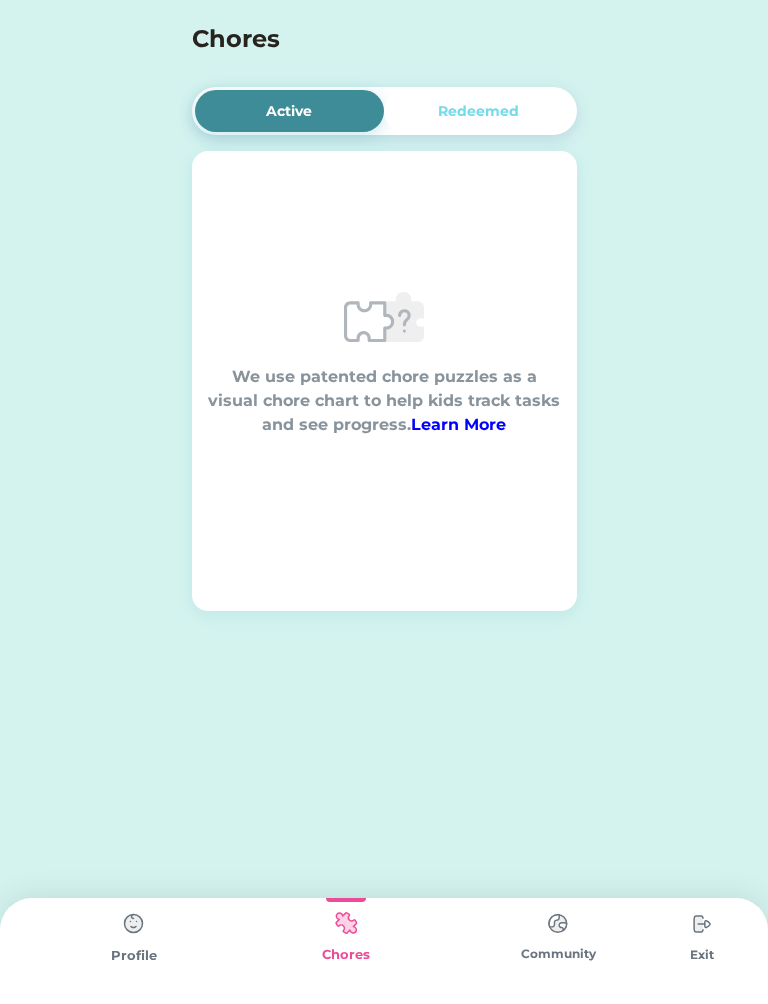 click at bounding box center [558, 923] 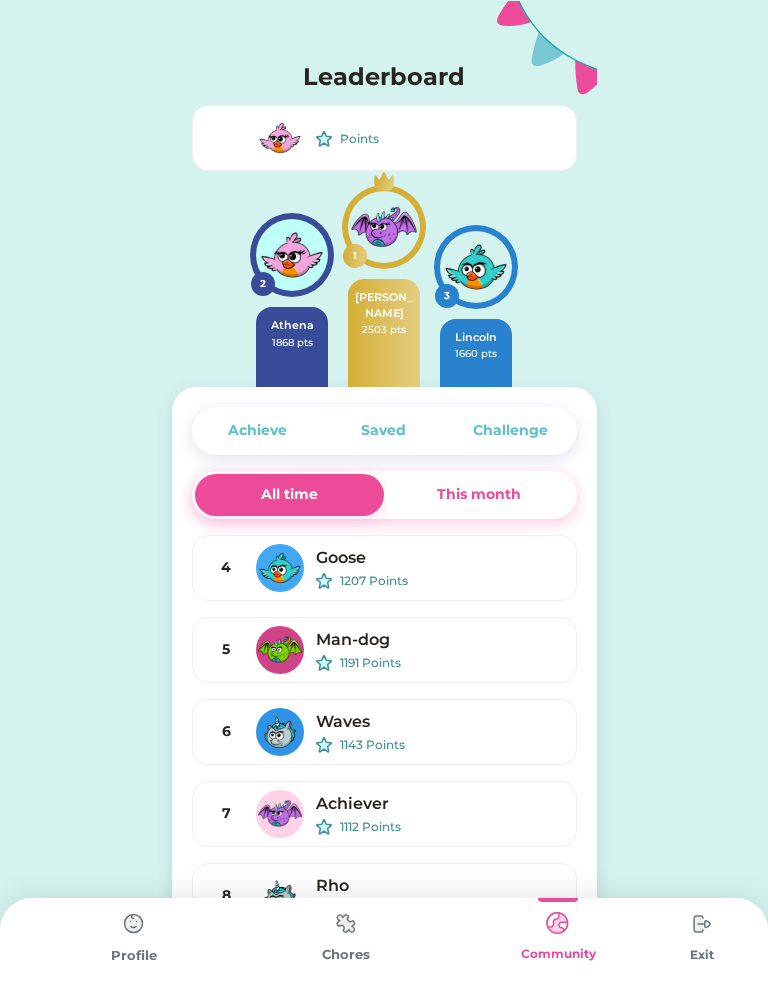 click at bounding box center (702, 924) 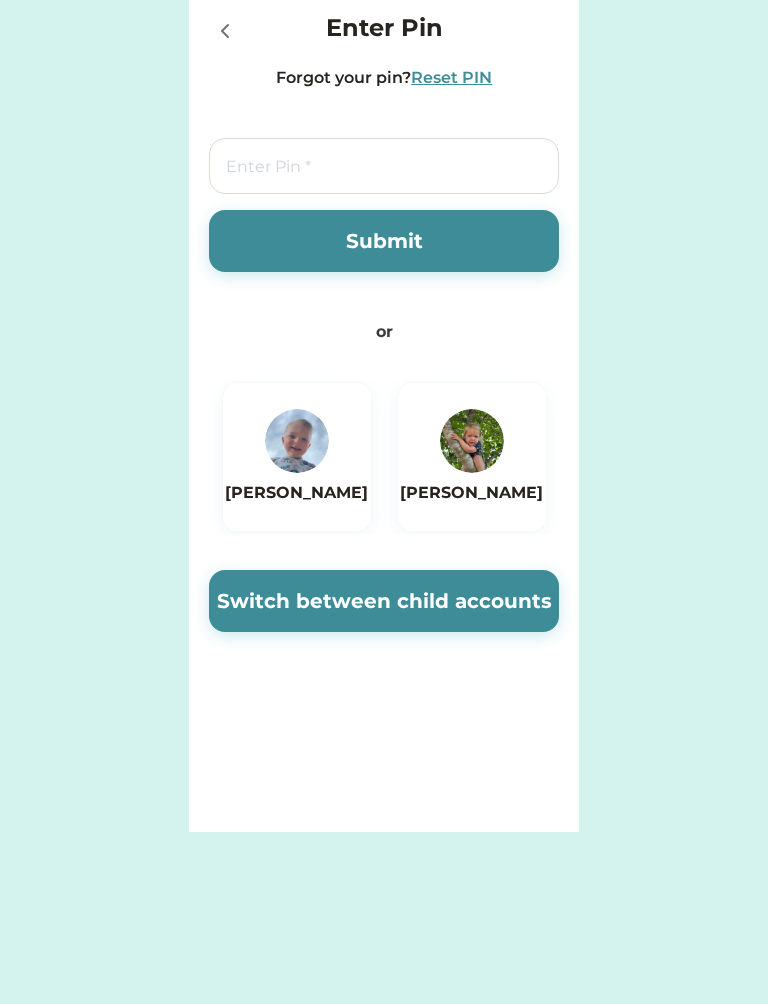 click at bounding box center [297, 441] 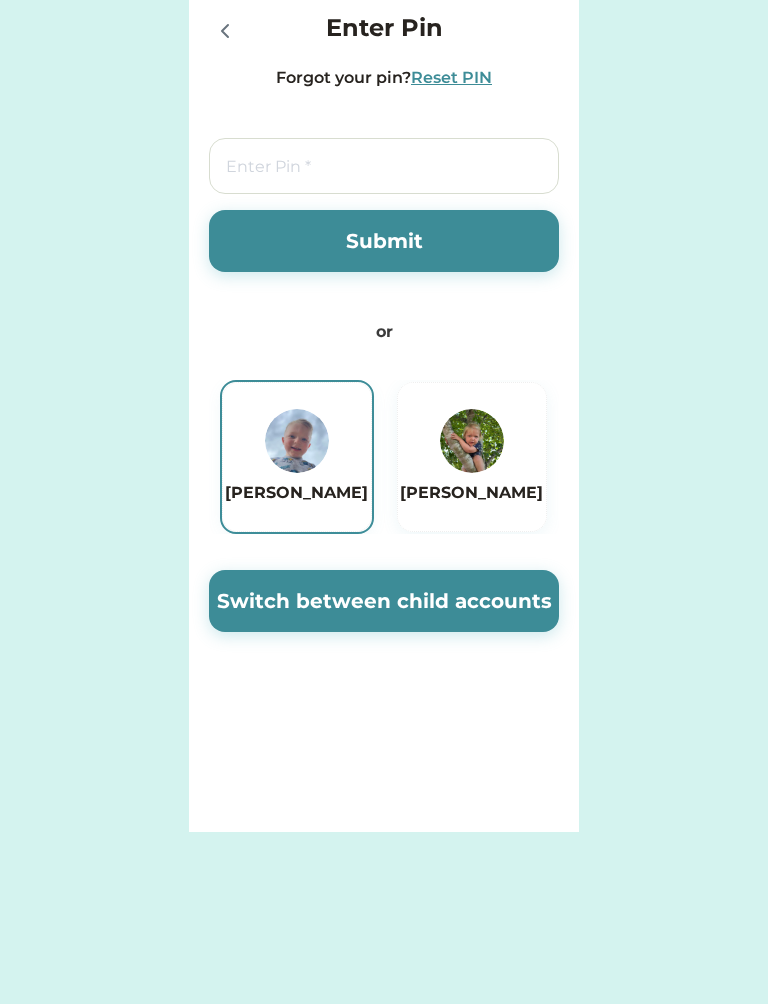 click at bounding box center [384, 166] 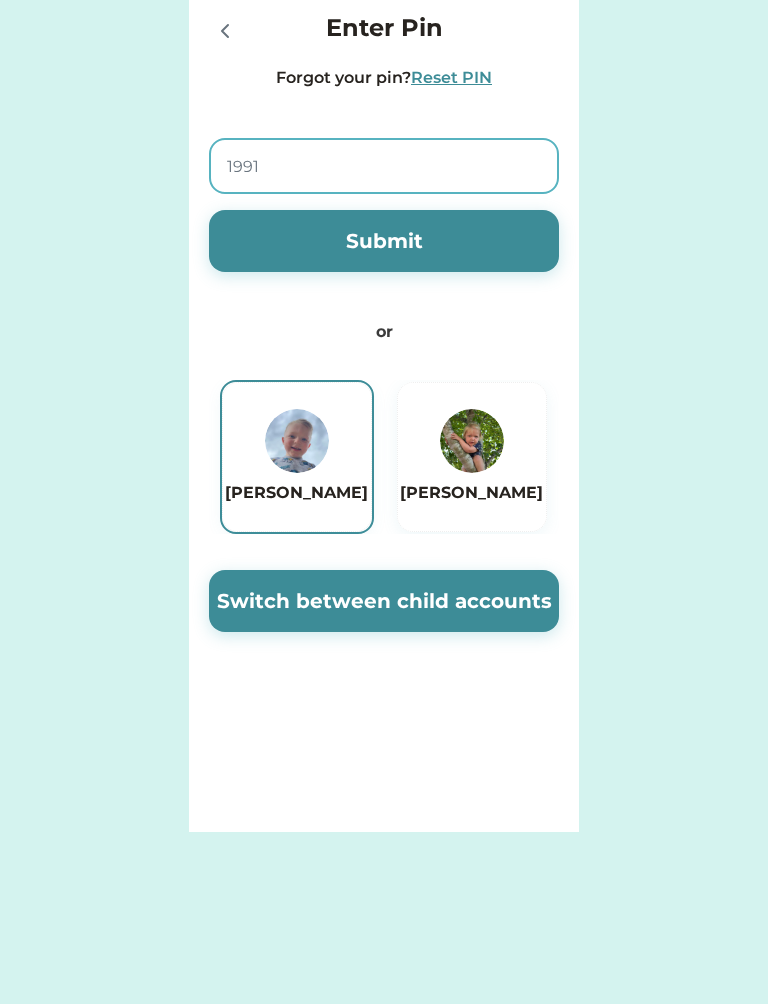 type on "1991" 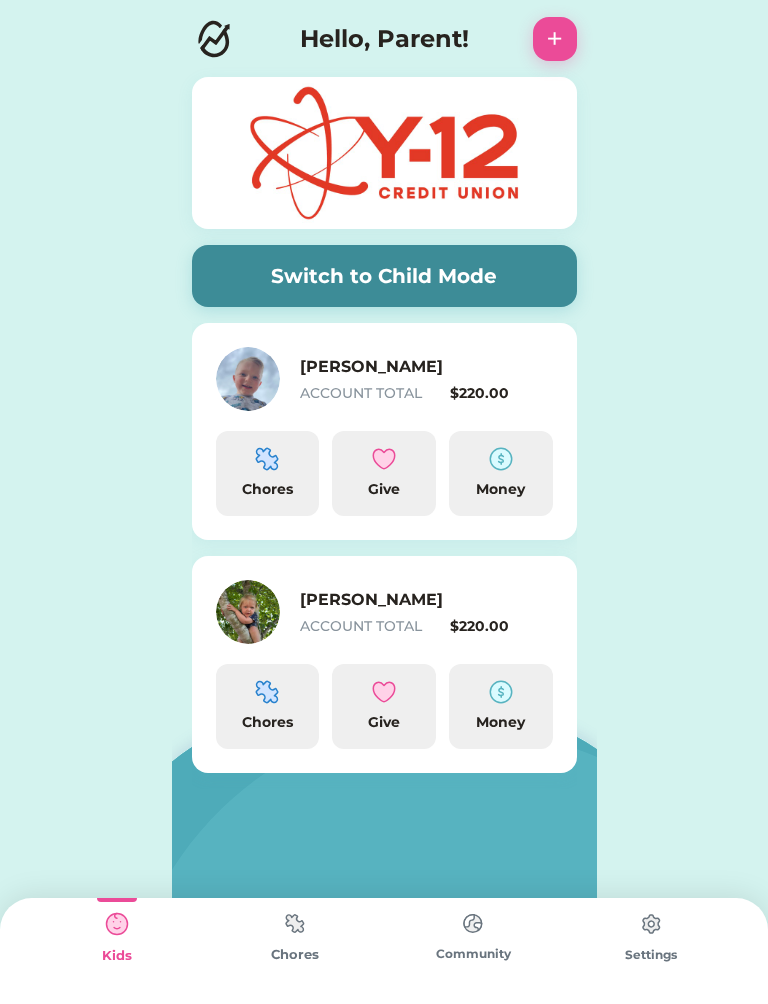 scroll, scrollTop: 0, scrollLeft: 0, axis: both 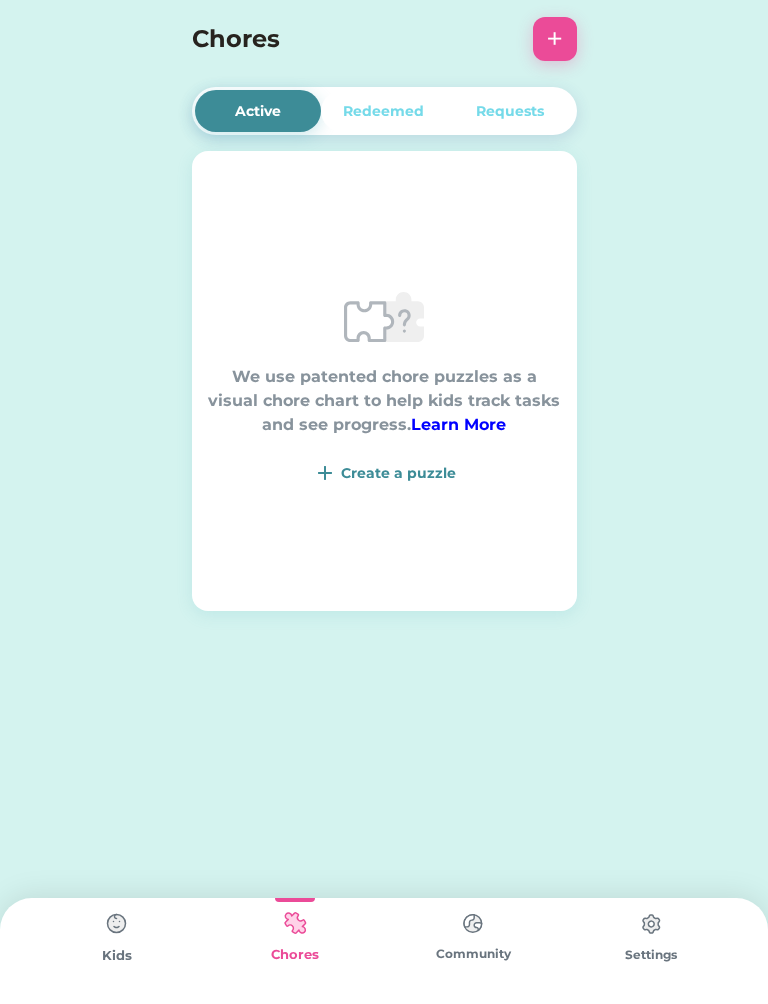 click on "Create a puzzle" at bounding box center [398, 473] 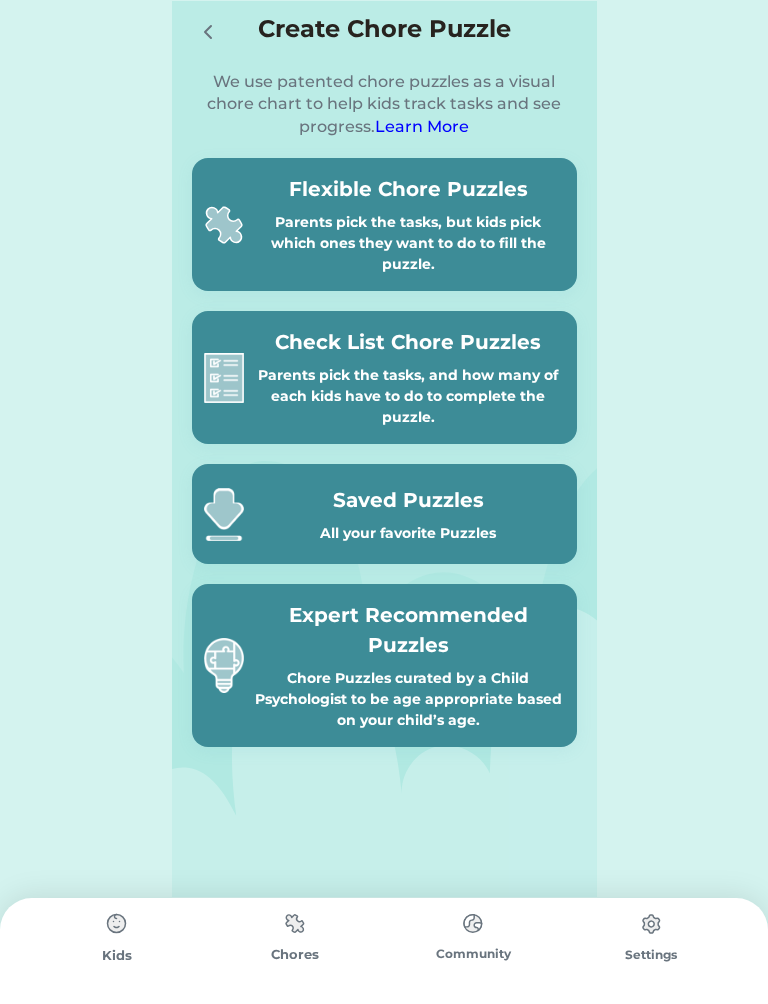 click on "Saved Puzzles" at bounding box center [408, 500] 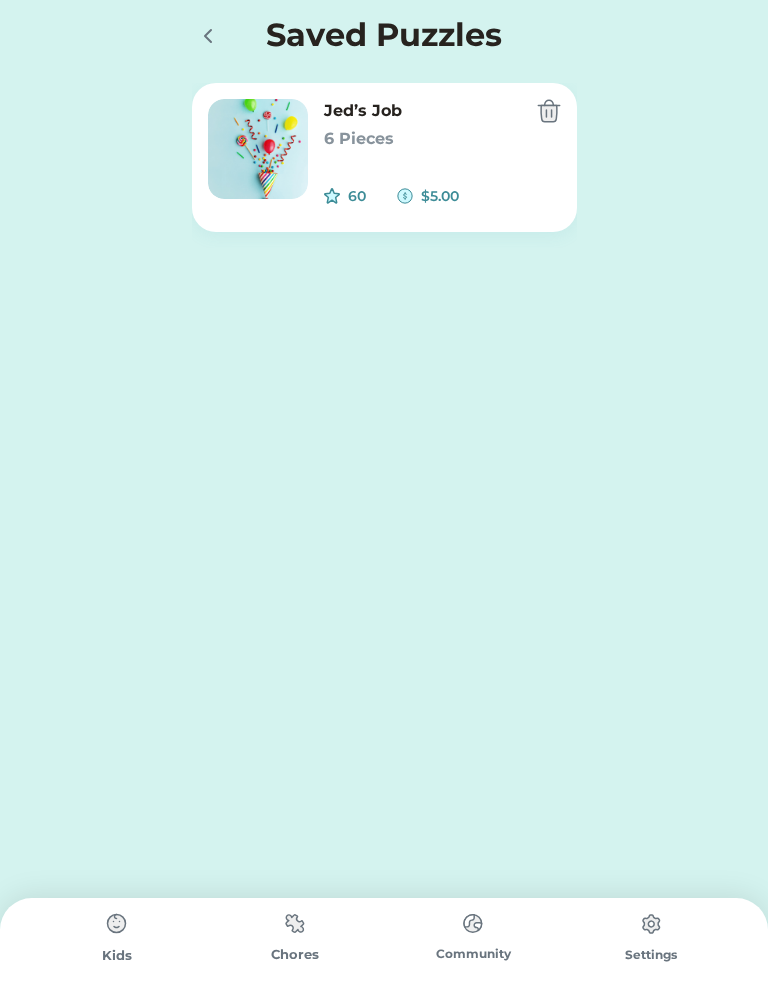 click on "6 Pieces" at bounding box center [422, 139] 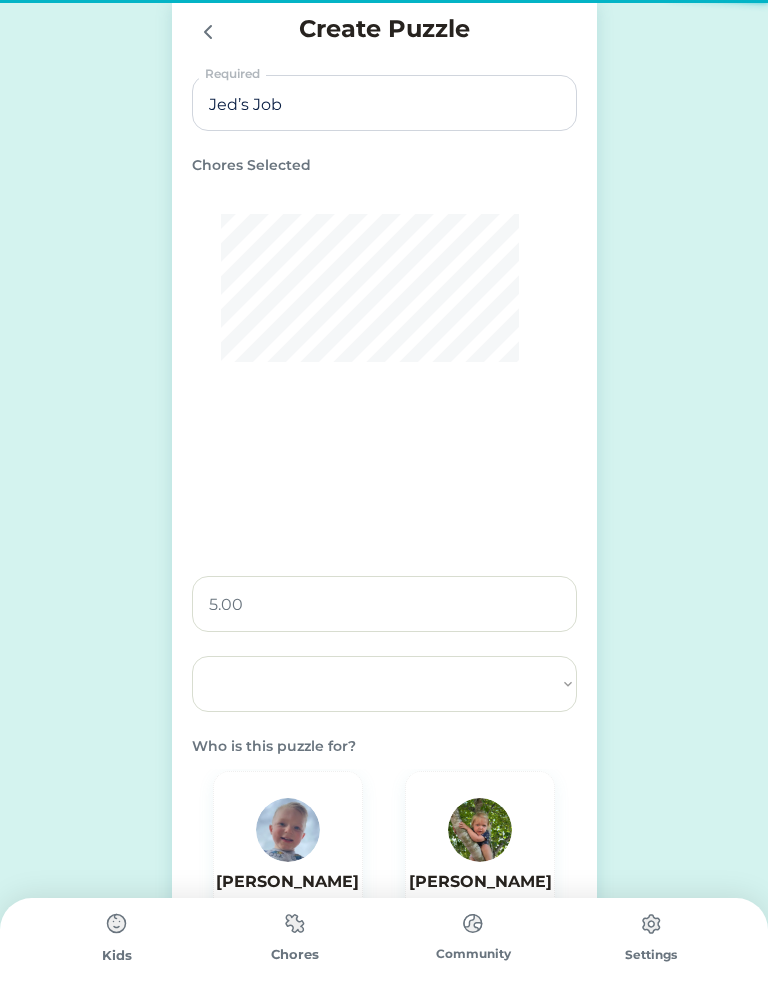 select on ""PLACEHOLDER_1427118222253"" 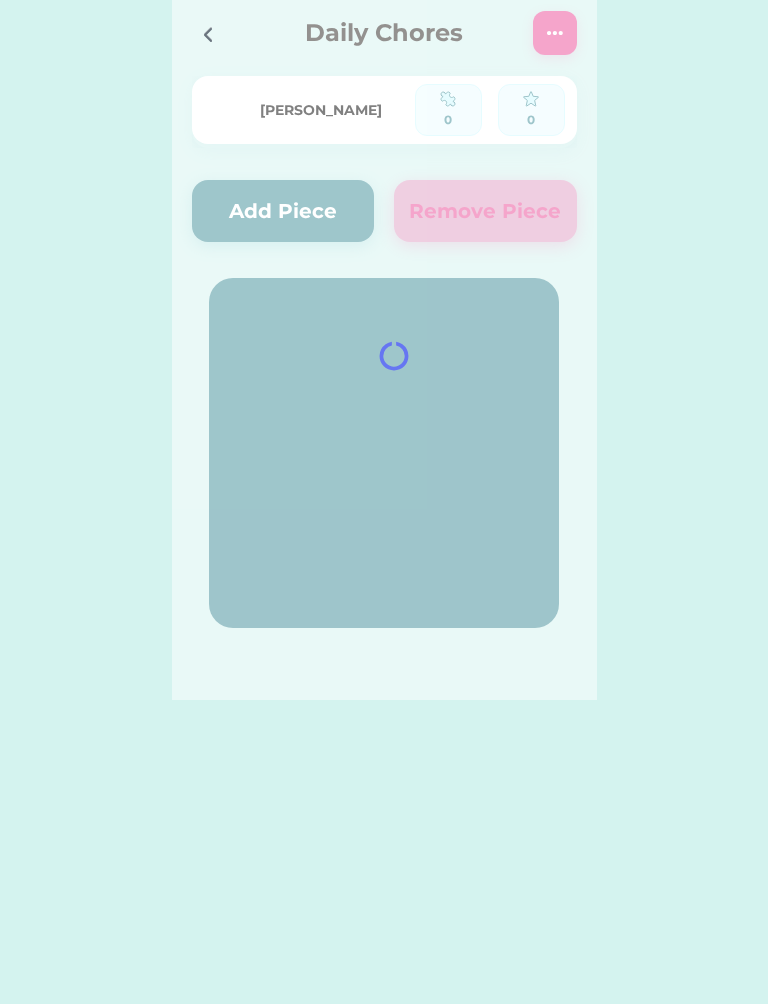 scroll, scrollTop: 0, scrollLeft: 0, axis: both 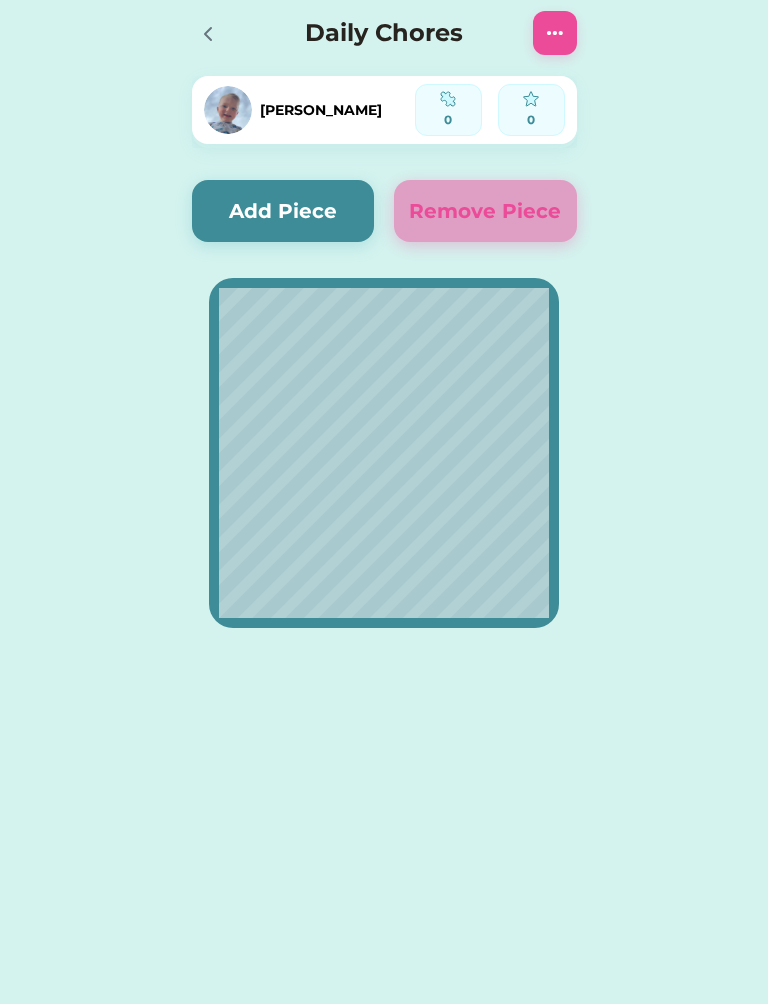 click on "Add Piece" at bounding box center (283, 211) 